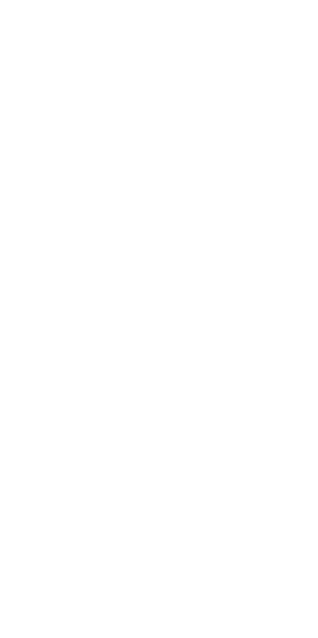 scroll, scrollTop: 0, scrollLeft: 0, axis: both 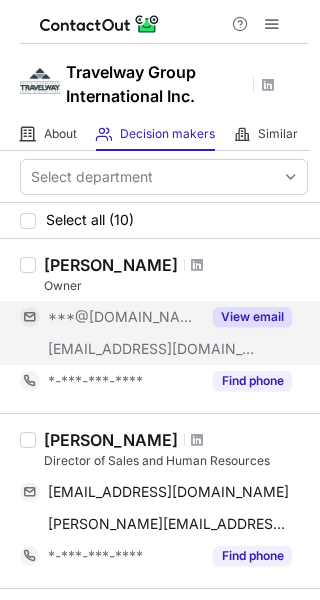 click on "View email" at bounding box center (252, 317) 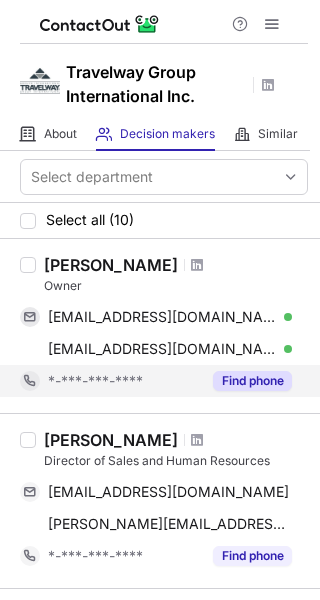 click on "Find phone" at bounding box center (252, 381) 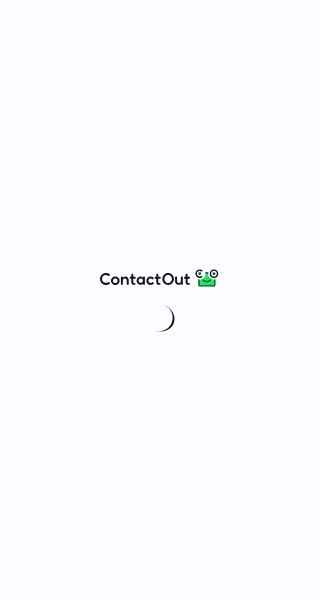 scroll, scrollTop: 0, scrollLeft: 0, axis: both 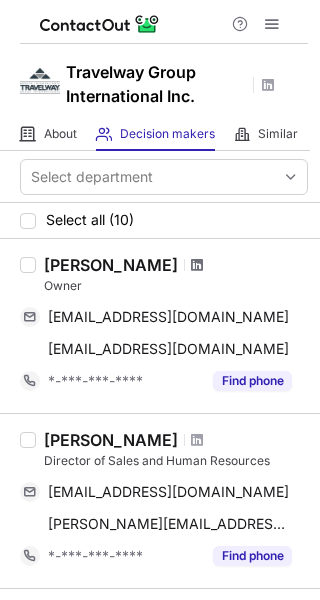 click at bounding box center [197, 265] 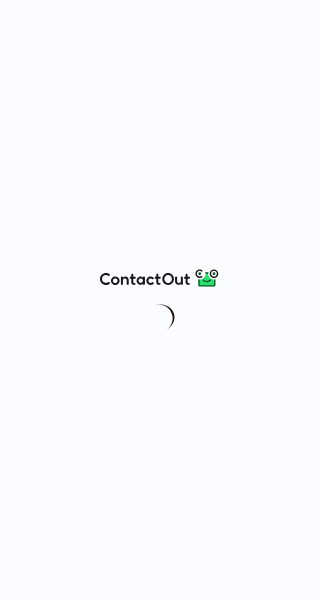 scroll, scrollTop: 0, scrollLeft: 0, axis: both 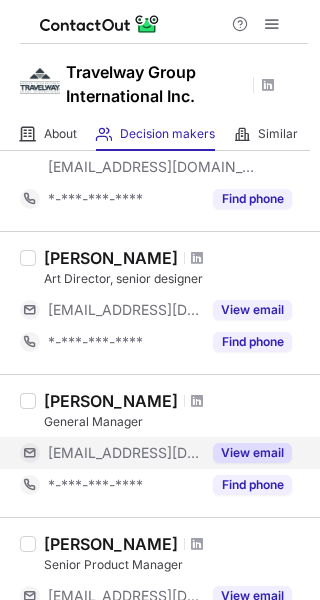 click on "View email" at bounding box center [252, 453] 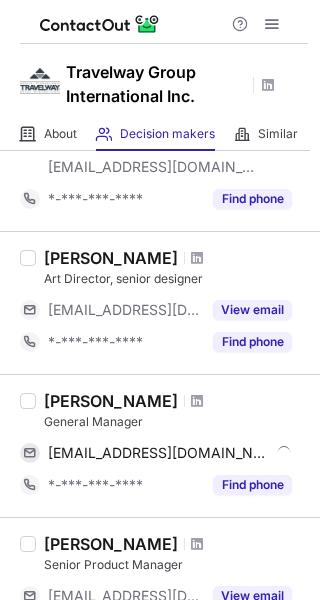 drag, startPoint x: 246, startPoint y: 485, endPoint x: 200, endPoint y: 504, distance: 49.76947 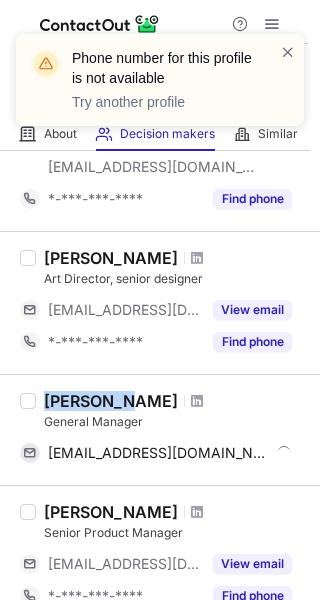 drag, startPoint x: 45, startPoint y: 393, endPoint x: 126, endPoint y: 400, distance: 81.3019 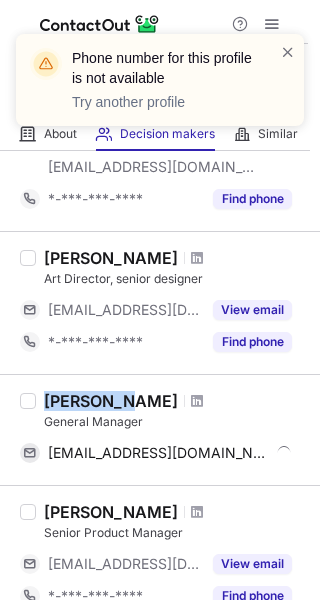 click on "Edward Ko" at bounding box center (111, 401) 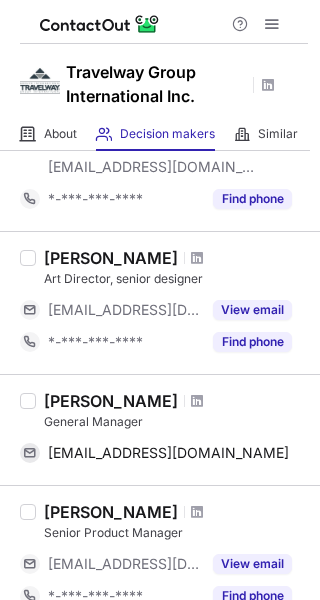 click on "General Manager" at bounding box center (176, 422) 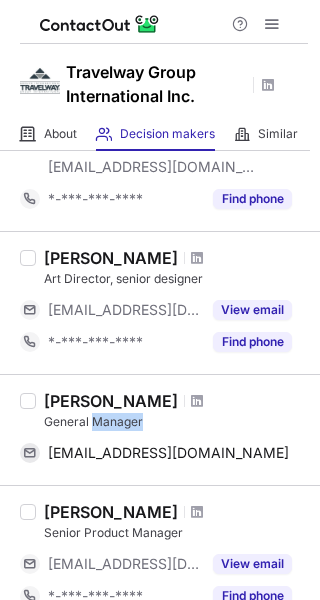 click on "General Manager" at bounding box center (176, 422) 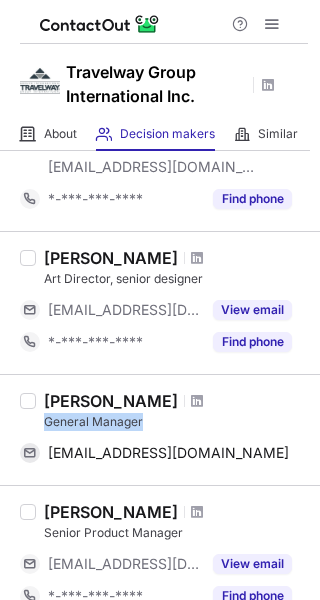 drag, startPoint x: 149, startPoint y: 423, endPoint x: 46, endPoint y: 425, distance: 103.01942 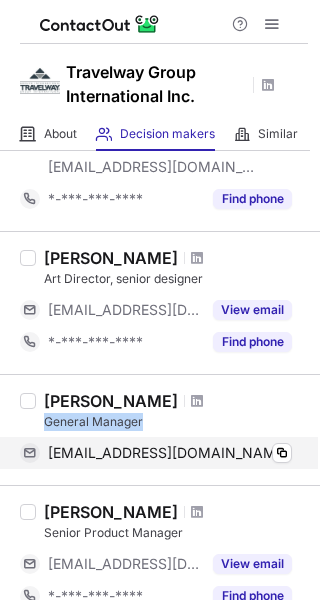 copy on "General Manager" 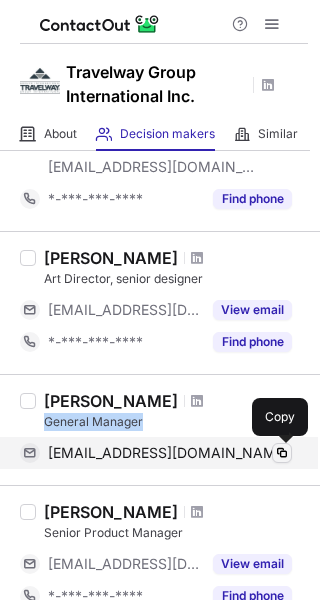 click at bounding box center [282, 453] 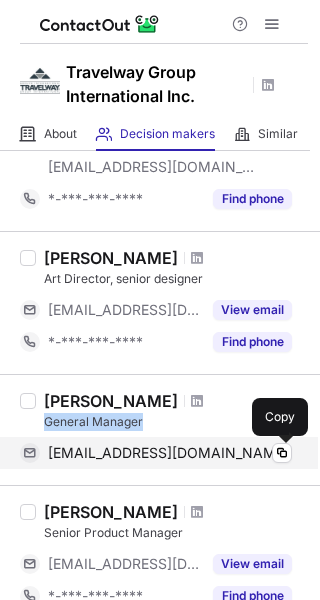 type 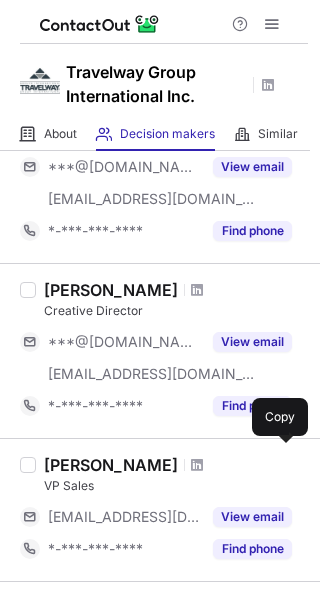 scroll, scrollTop: 0, scrollLeft: 0, axis: both 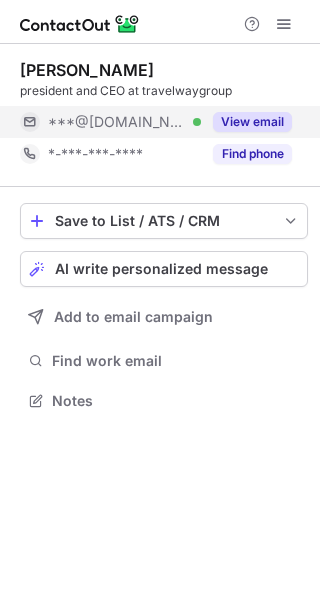 click on "View email" at bounding box center (252, 122) 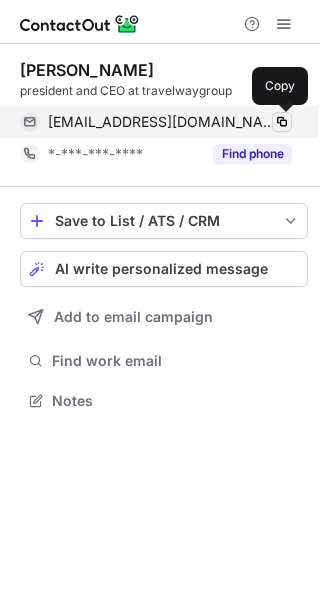 click at bounding box center [282, 122] 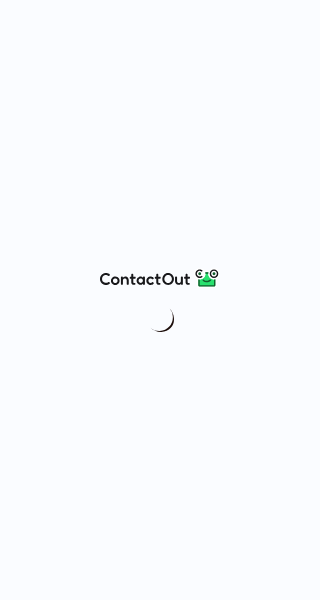 scroll, scrollTop: 0, scrollLeft: 0, axis: both 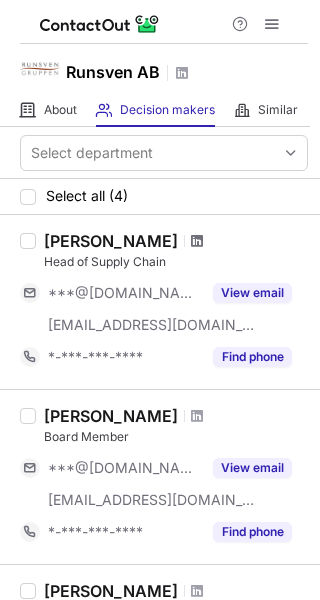 click at bounding box center [197, 241] 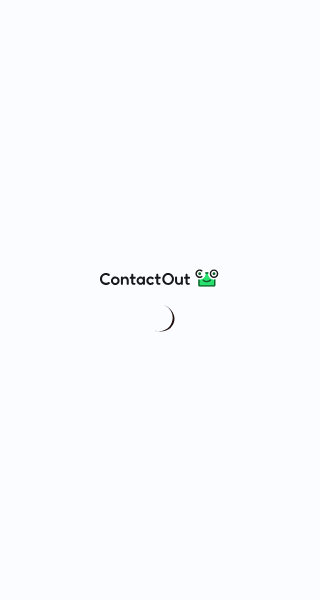 scroll, scrollTop: 0, scrollLeft: 0, axis: both 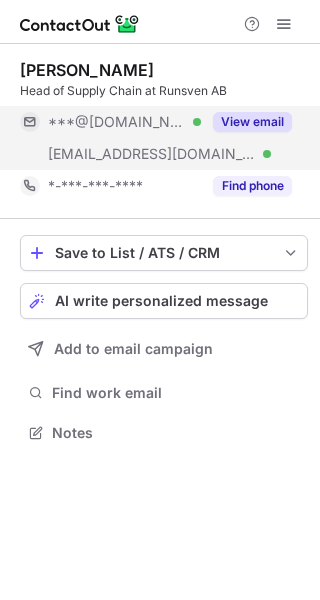 click on "View email" at bounding box center (252, 122) 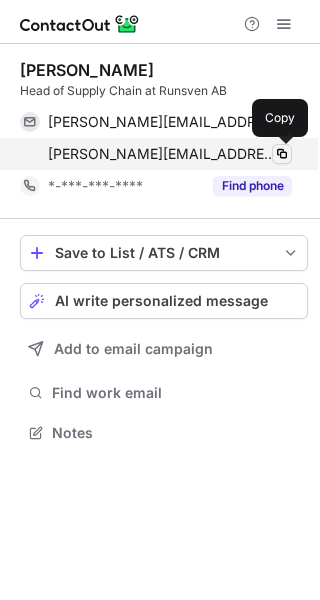 click at bounding box center (282, 154) 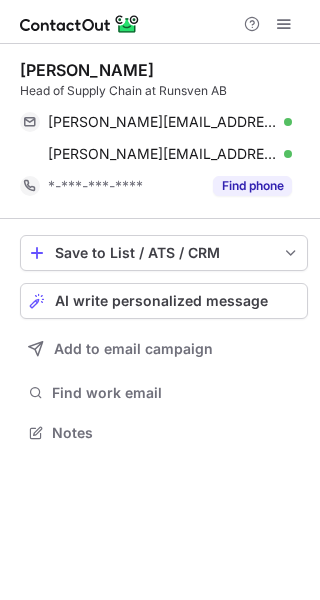 type 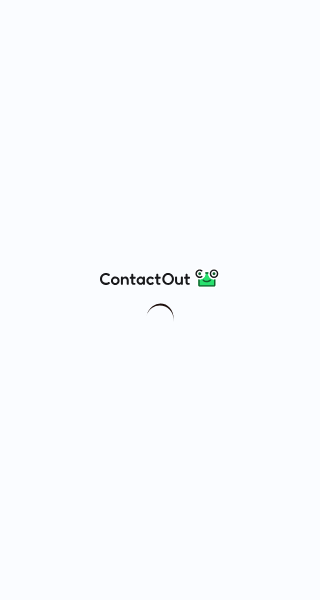 scroll, scrollTop: 0, scrollLeft: 0, axis: both 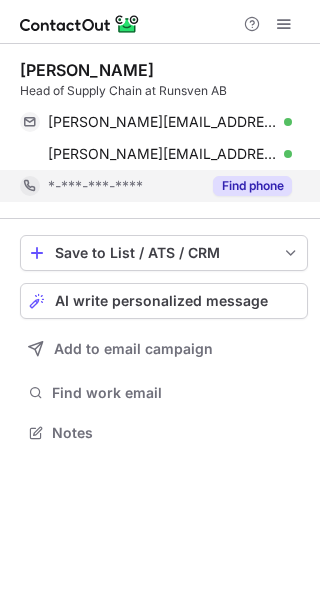 click on "Find phone" at bounding box center [246, 186] 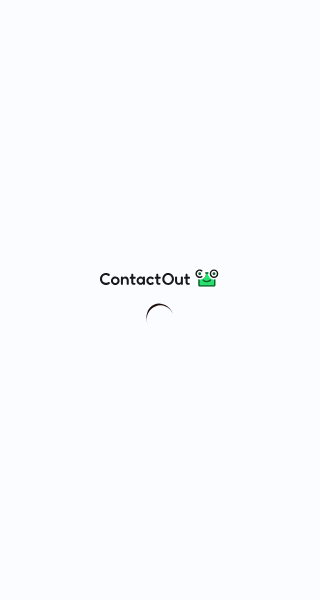 scroll, scrollTop: 0, scrollLeft: 0, axis: both 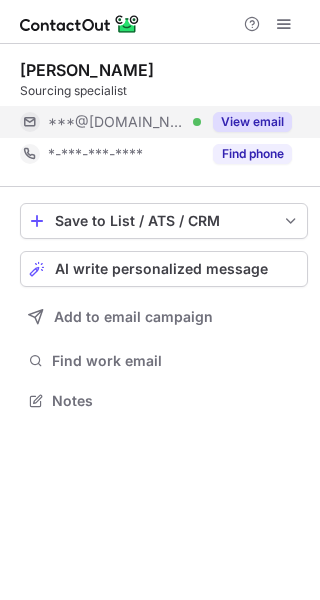 click on "View email" at bounding box center (246, 122) 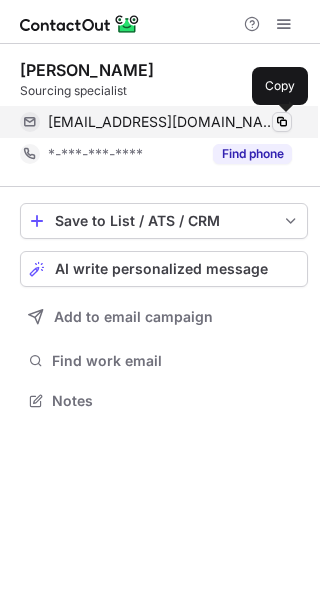 click at bounding box center (282, 122) 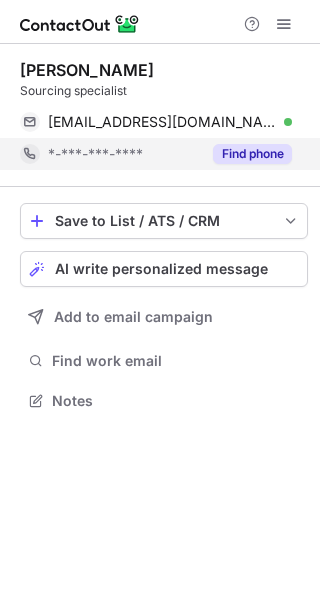 click on "Find phone" at bounding box center (252, 154) 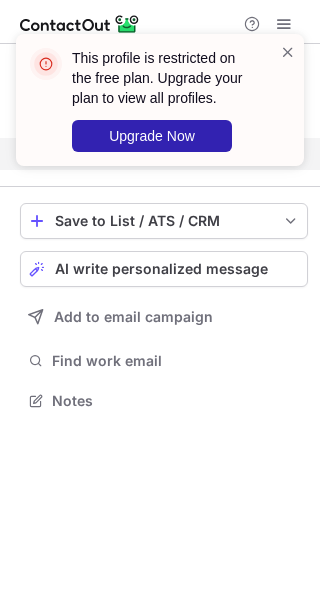 drag, startPoint x: 288, startPoint y: 49, endPoint x: 242, endPoint y: 73, distance: 51.884487 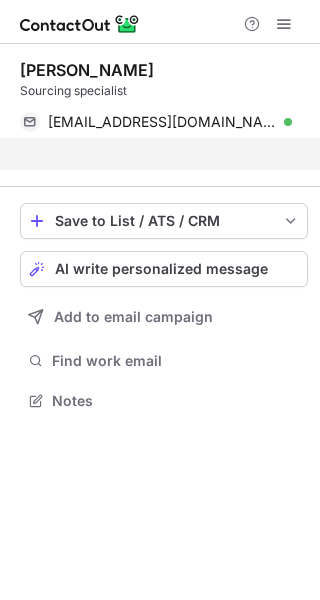 scroll, scrollTop: 355, scrollLeft: 320, axis: both 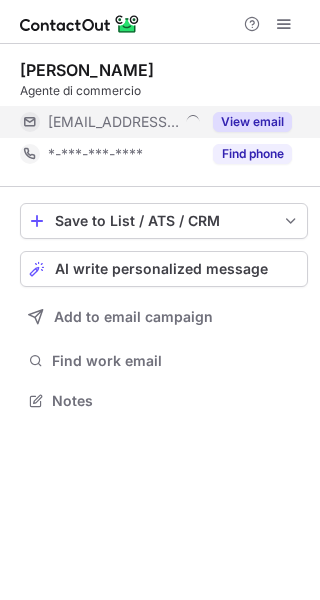 click on "View email" at bounding box center [252, 122] 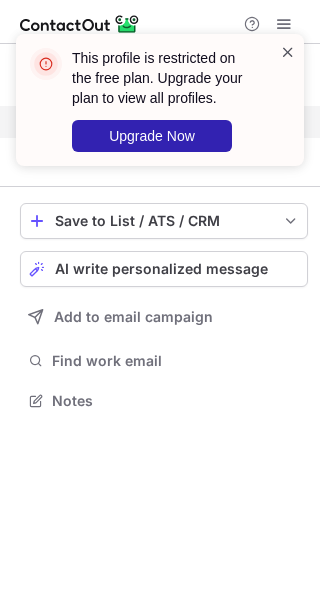 click at bounding box center (288, 52) 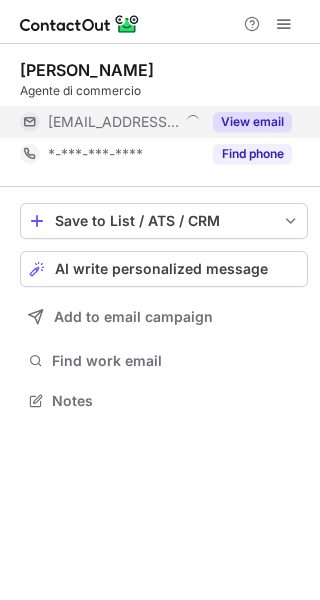 click on "View email" at bounding box center (252, 122) 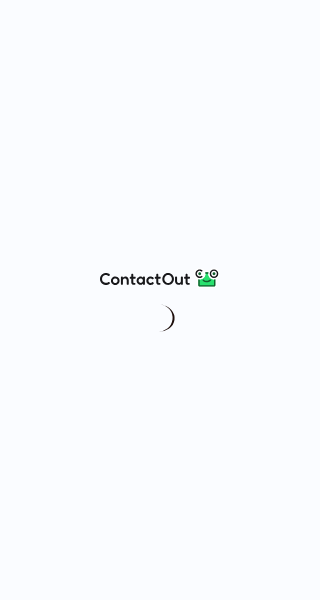 scroll, scrollTop: 0, scrollLeft: 0, axis: both 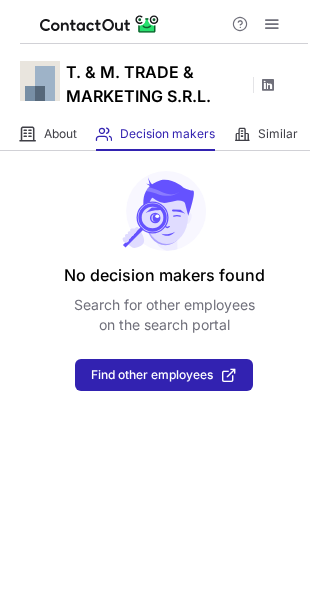 click at bounding box center (268, 85) 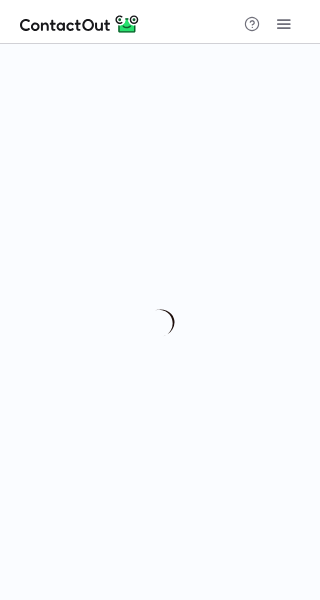 scroll, scrollTop: 0, scrollLeft: 0, axis: both 